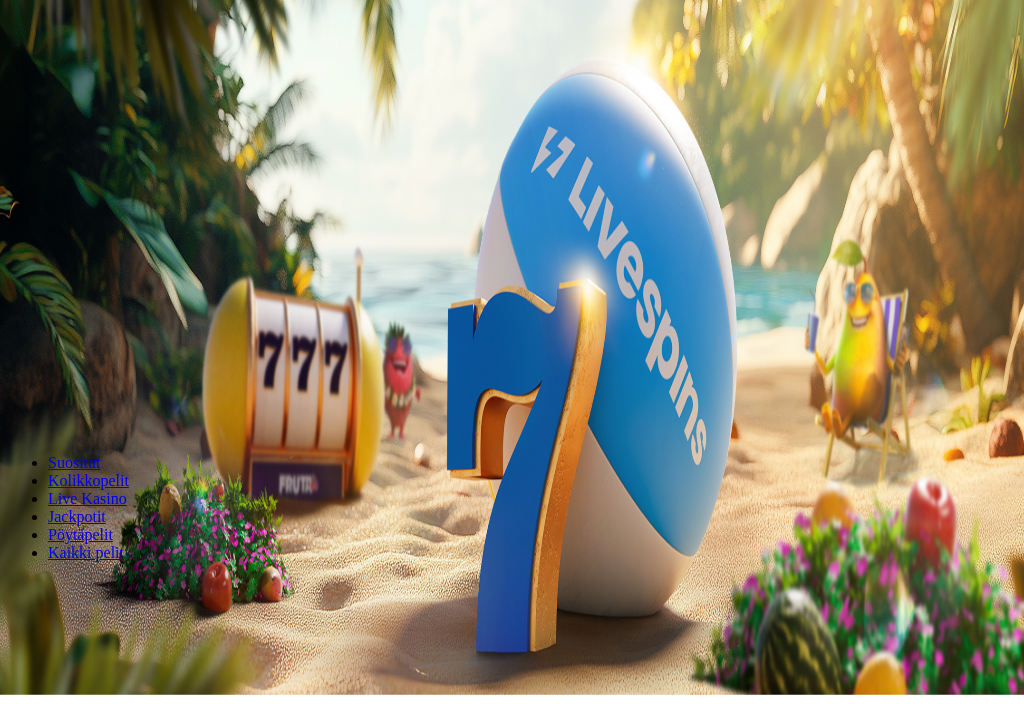 scroll, scrollTop: 9, scrollLeft: 0, axis: vertical 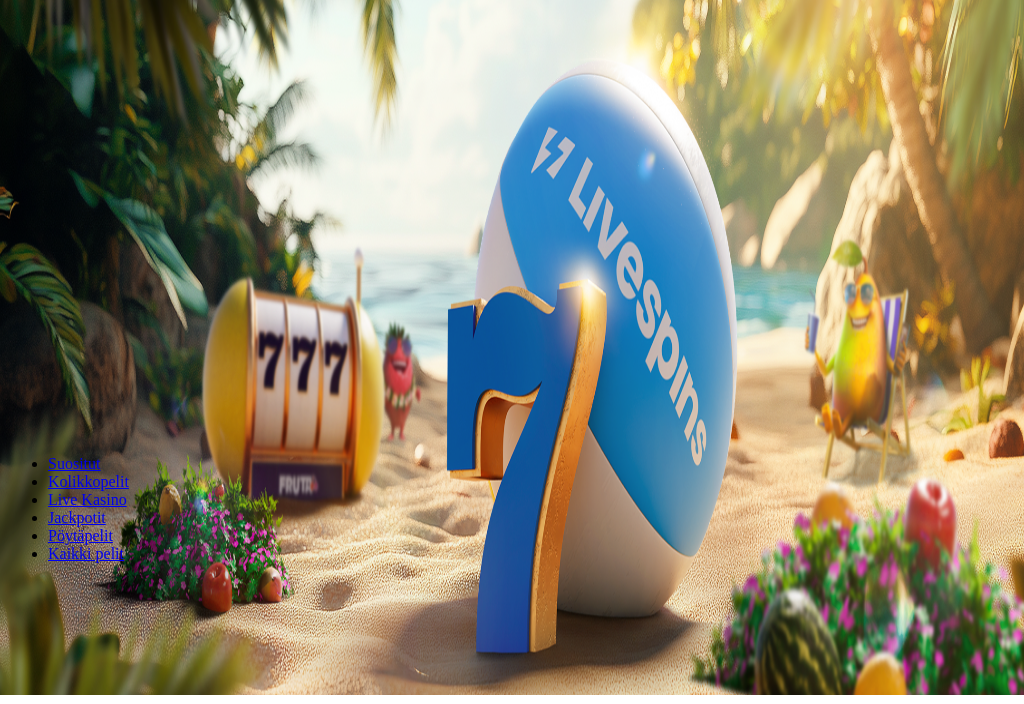 click on "Ymmärrän" at bounding box center [151, 5101] 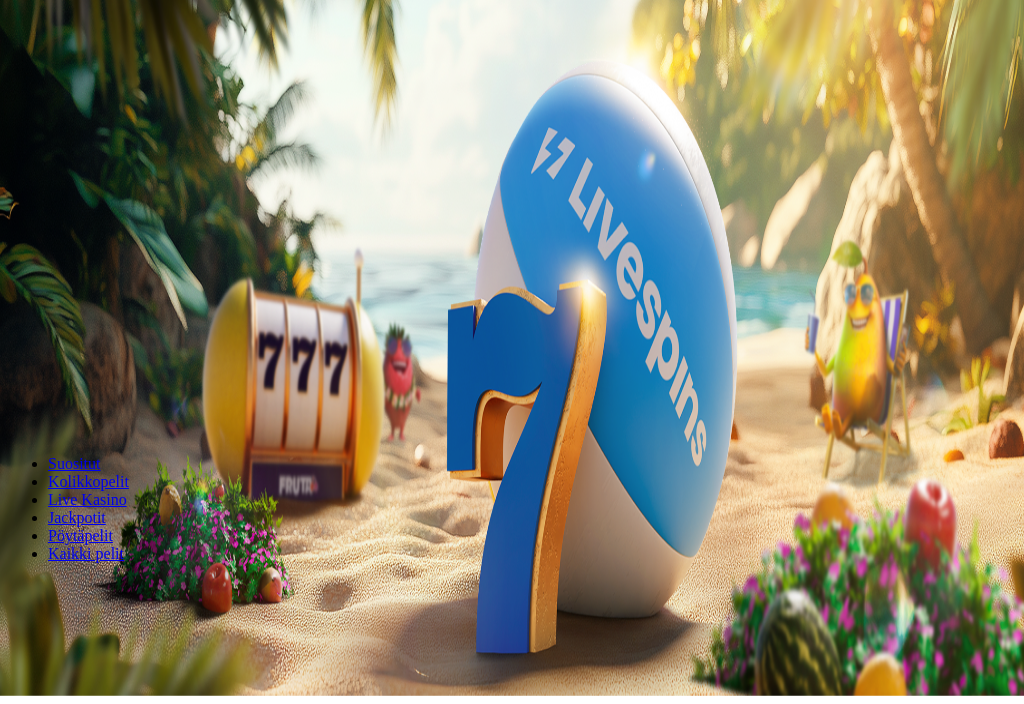 click on "Turbo Duck" at bounding box center (-32, 3271) 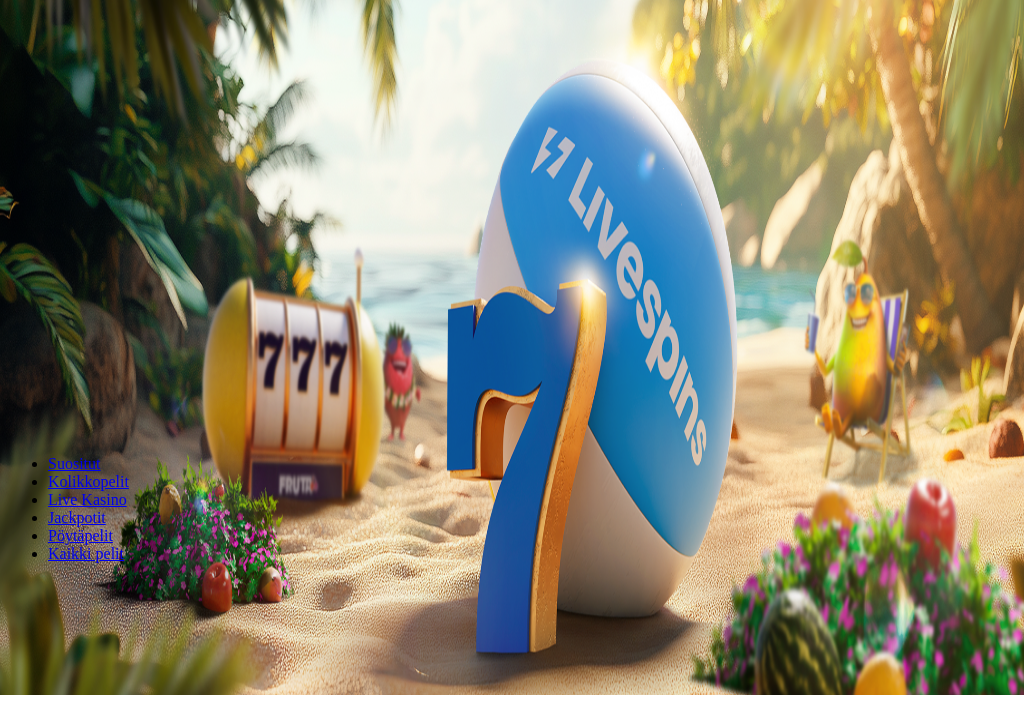 click on "Turbo Duck" at bounding box center [-18, 3270] 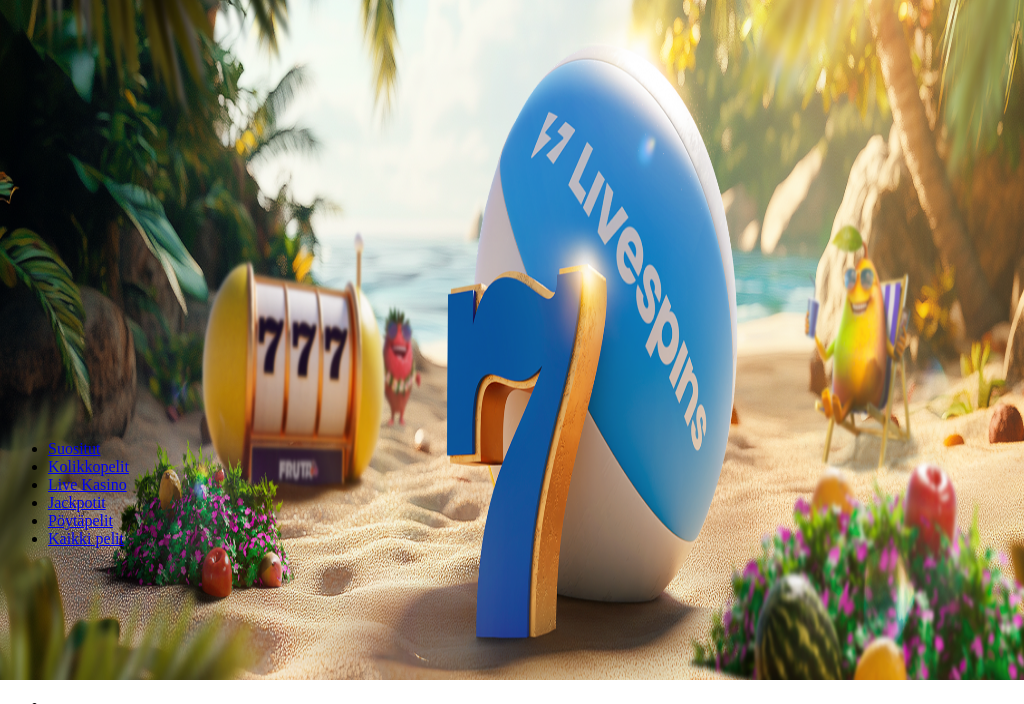 click on "Turbo Duck" at bounding box center (-21, 3255) 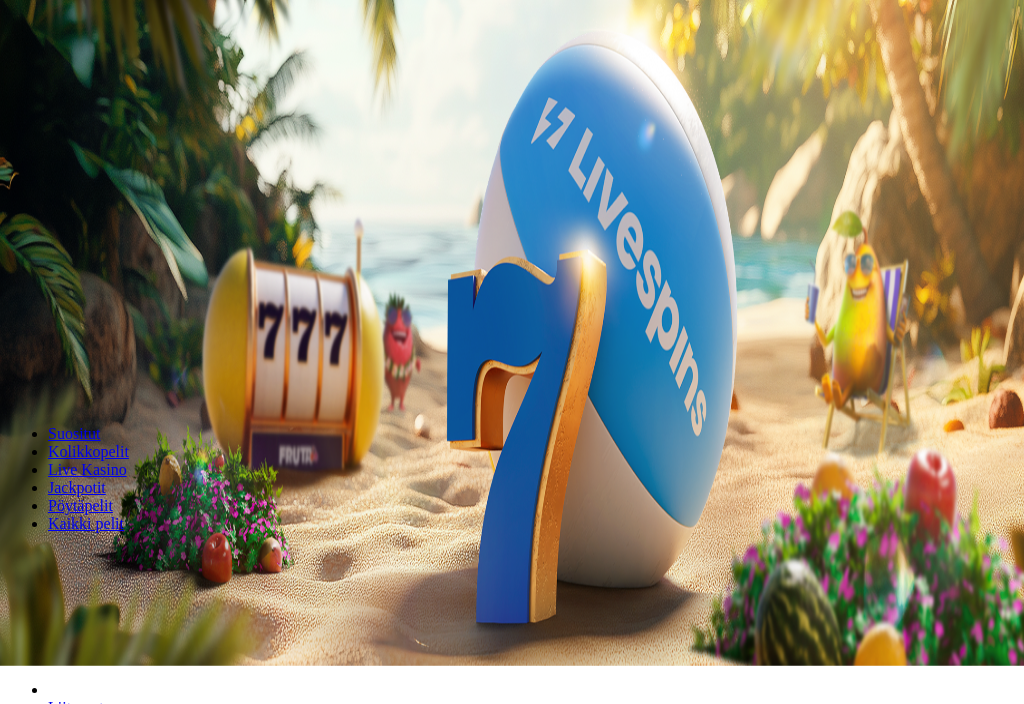 scroll, scrollTop: 39, scrollLeft: 0, axis: vertical 